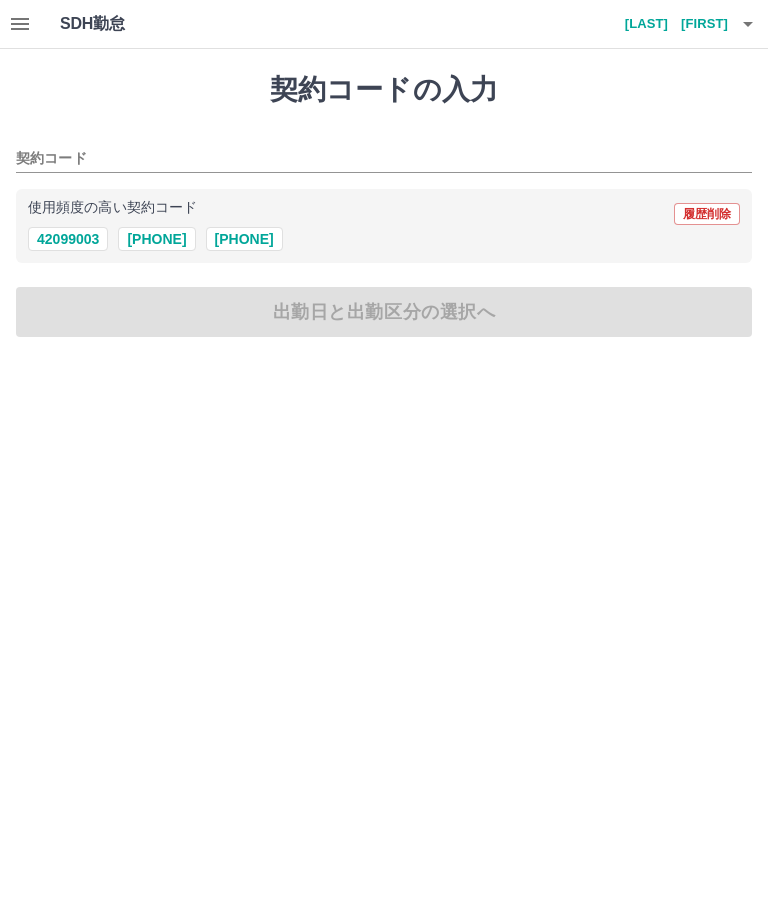 scroll, scrollTop: 0, scrollLeft: 0, axis: both 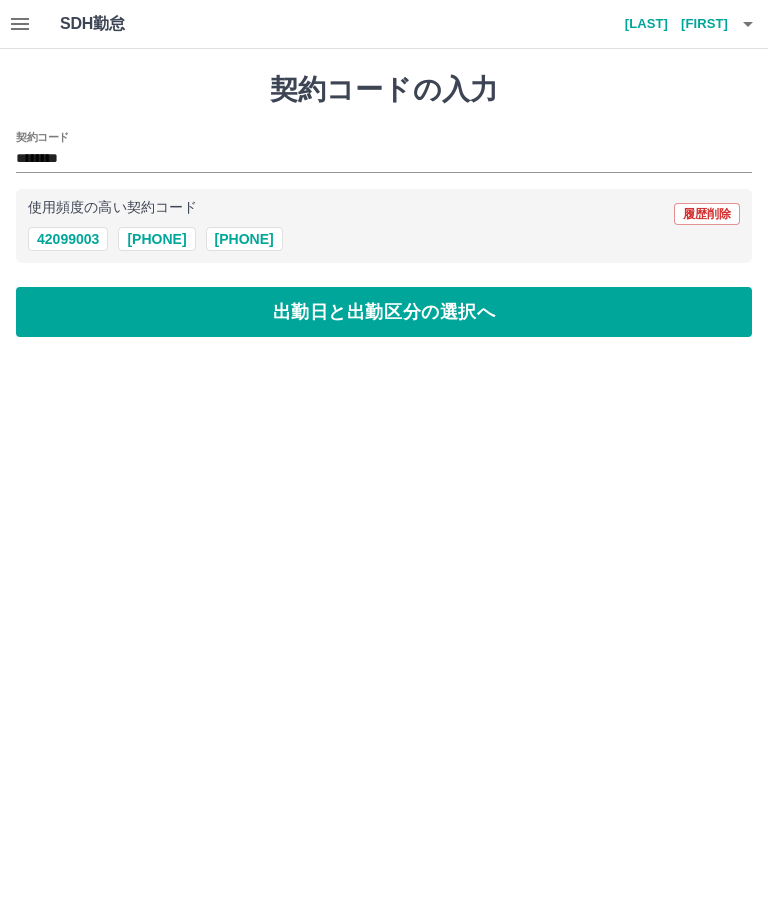 click on "出勤日と出勤区分の選択へ" at bounding box center (384, 312) 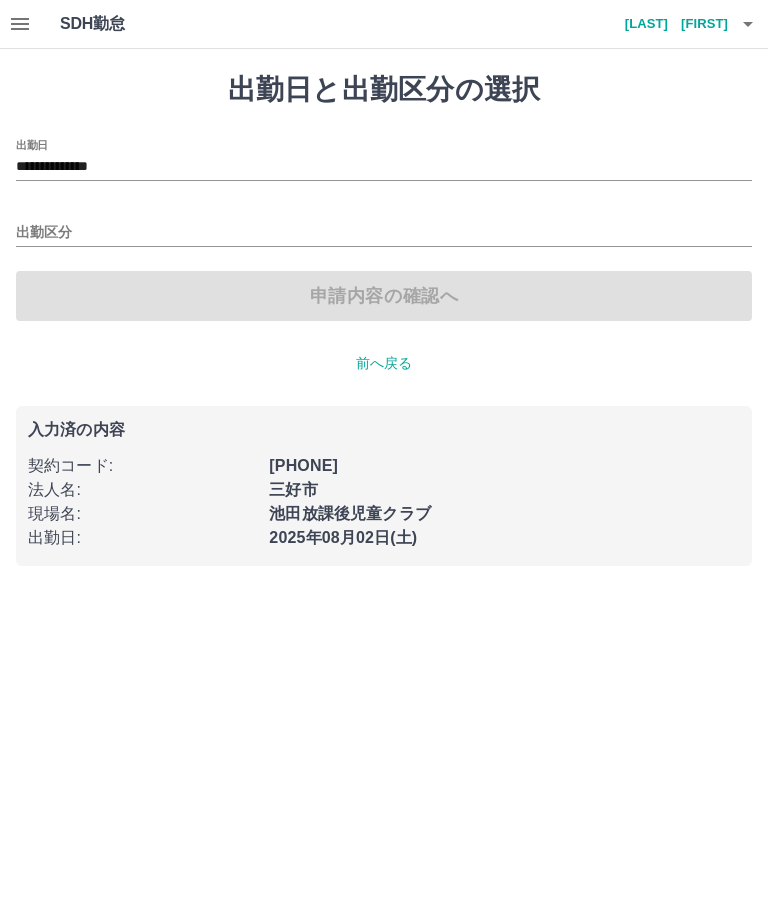 click on "出勤区分" at bounding box center [384, 233] 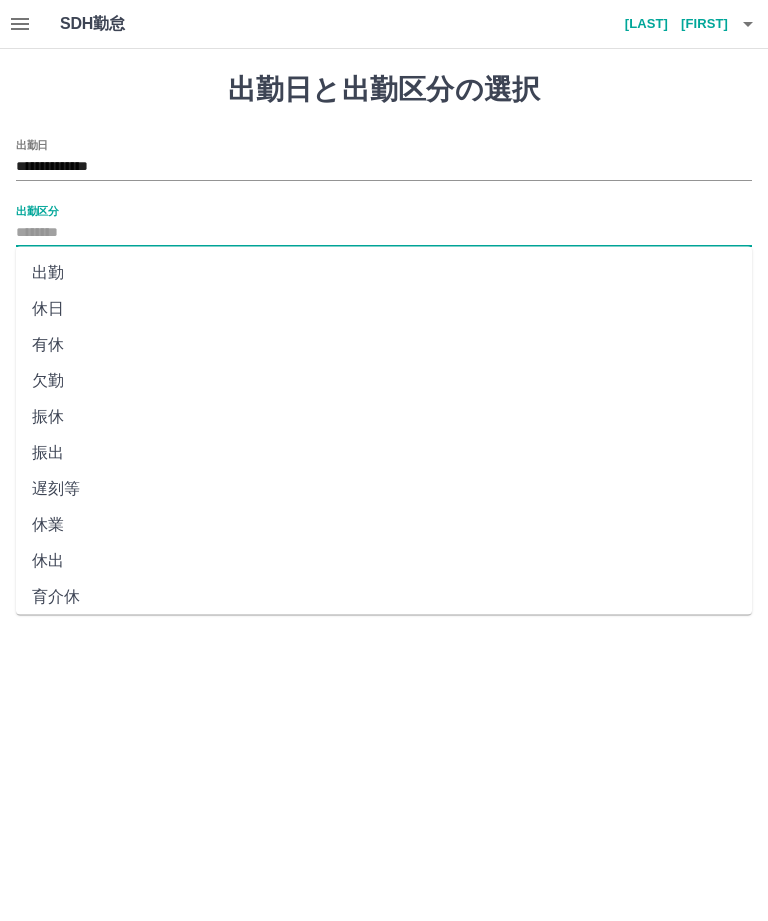 click on "出勤" at bounding box center (384, 273) 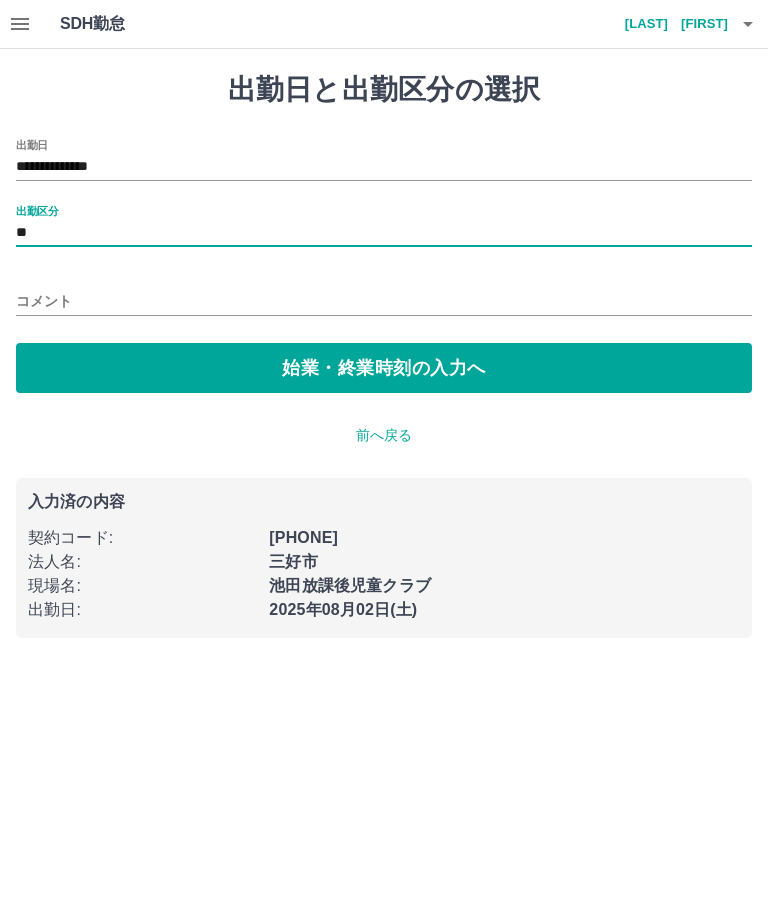click on "始業・終業時刻の入力へ" at bounding box center [384, 368] 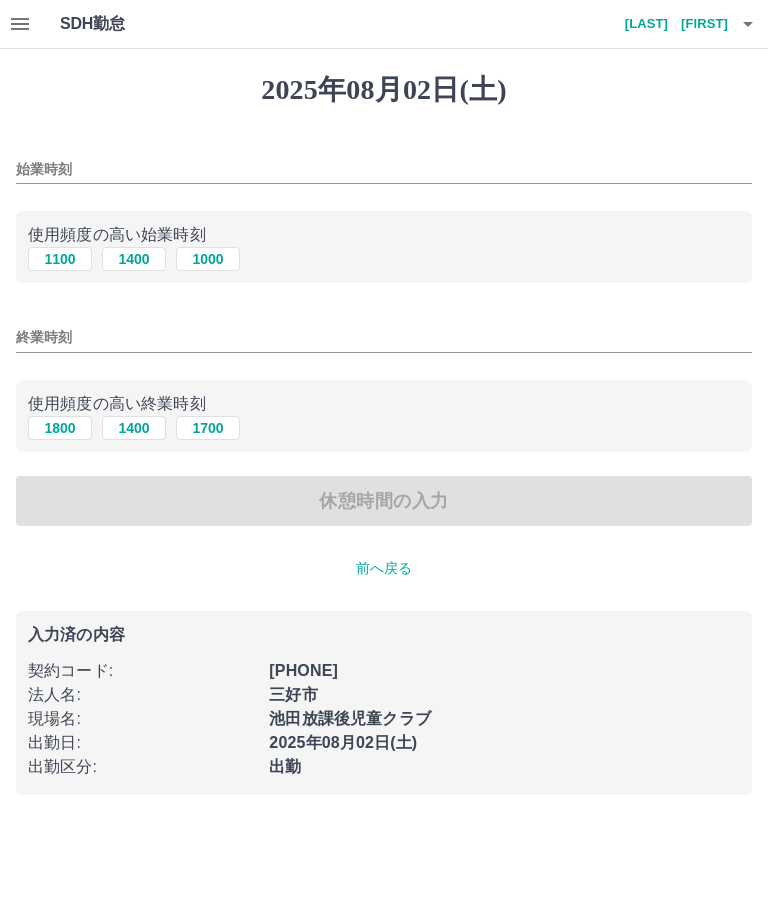click on "始業時刻" at bounding box center (384, 169) 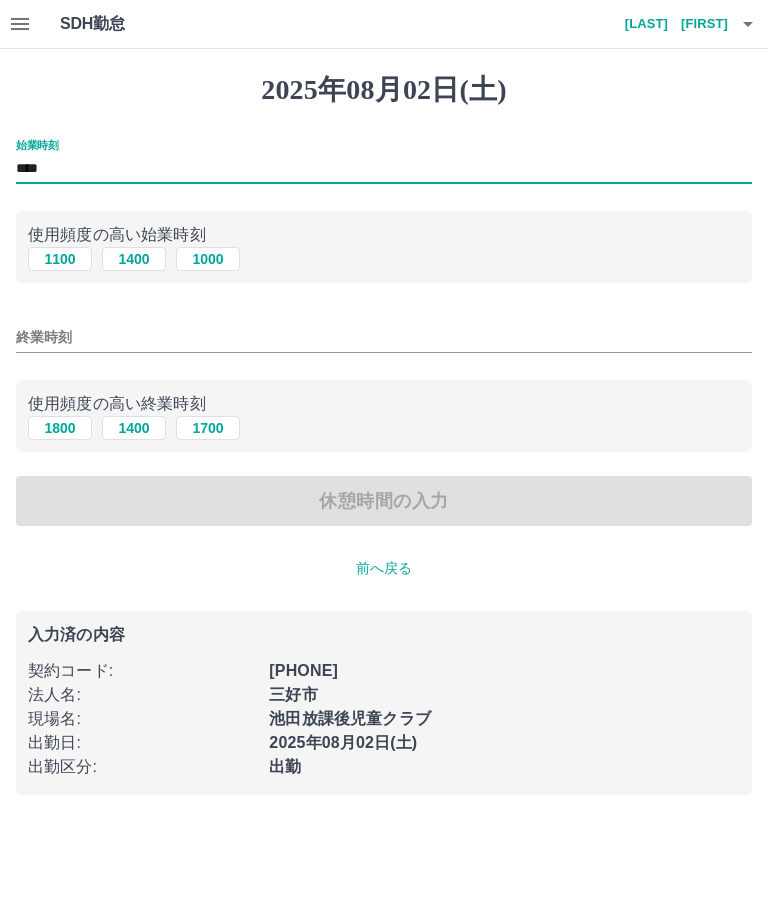 type on "****" 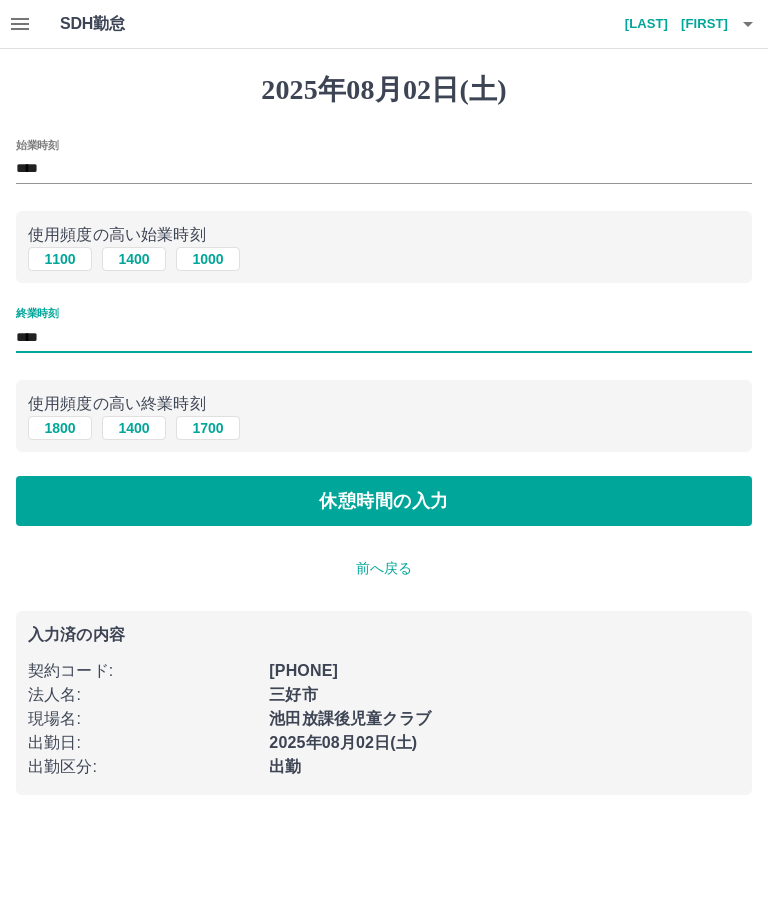 type on "****" 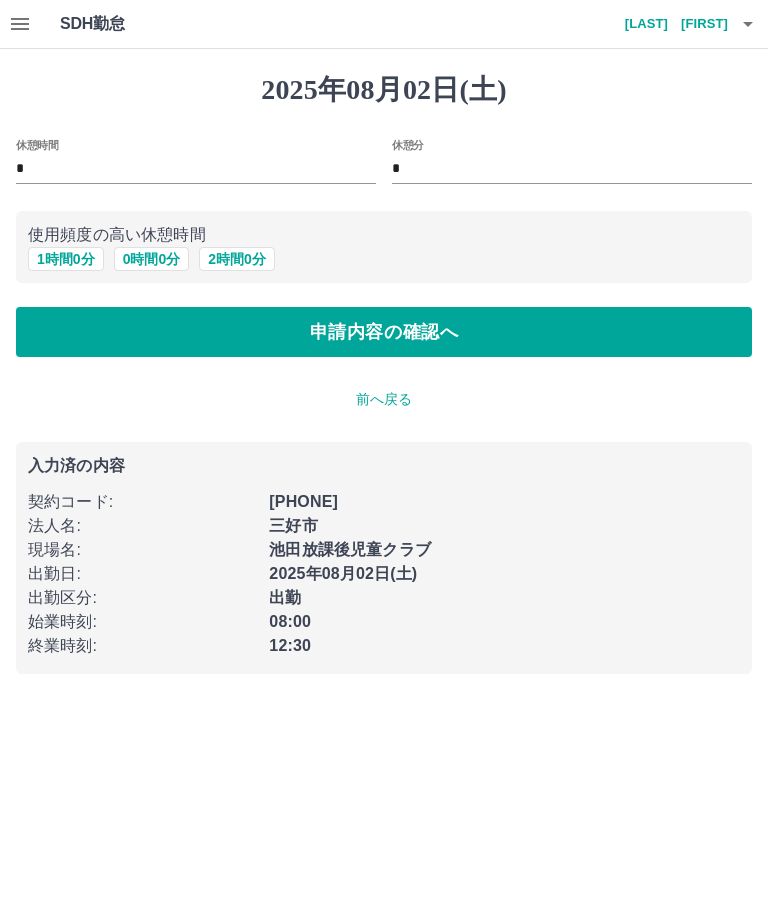 click on "申請内容の確認へ" at bounding box center [384, 332] 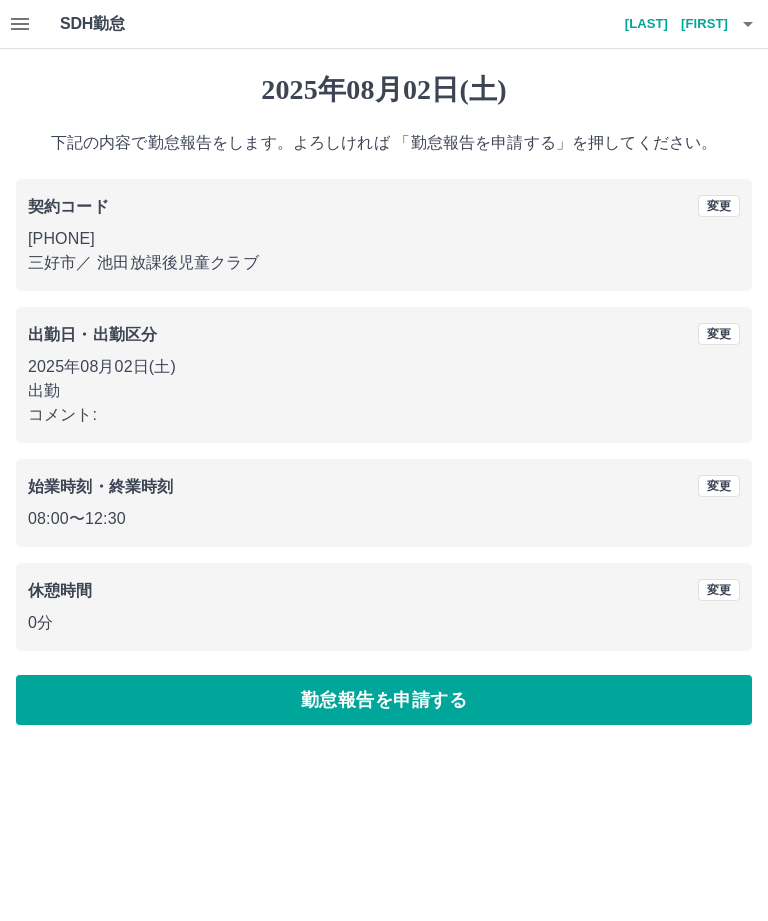 click on "勤怠報告を申請する" at bounding box center (384, 700) 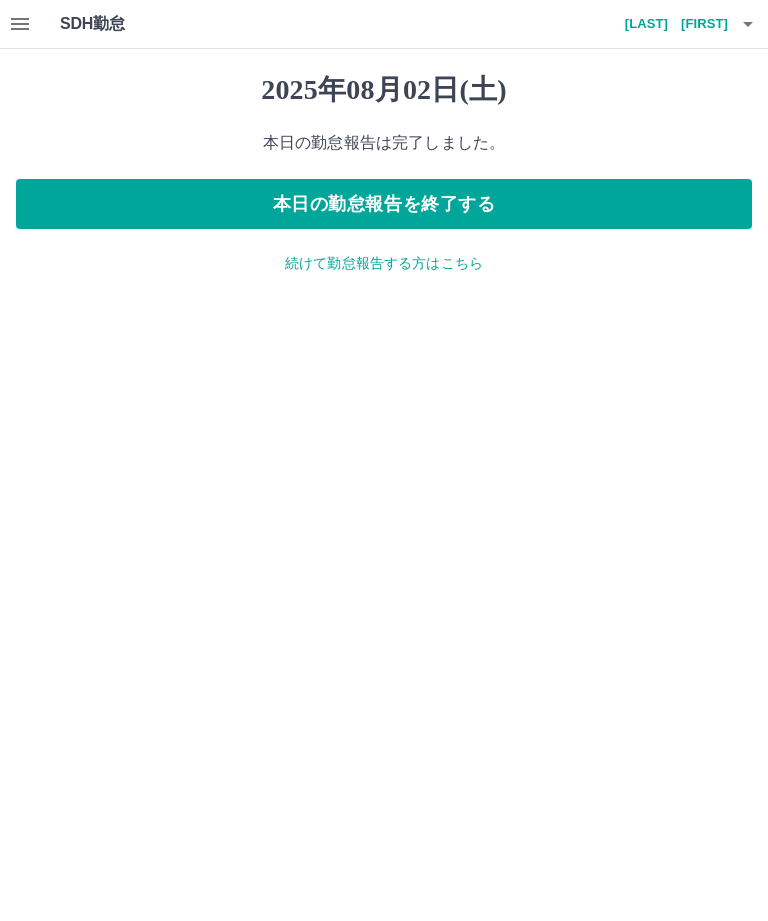 click on "本日の勤怠報告を終了する" at bounding box center (384, 204) 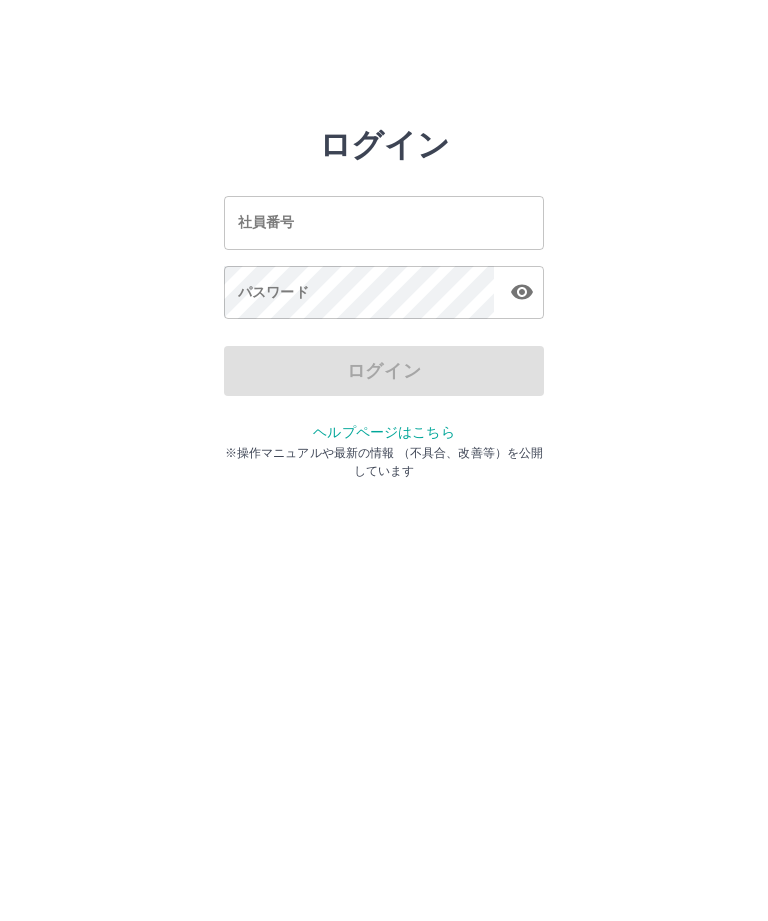 scroll, scrollTop: 0, scrollLeft: 0, axis: both 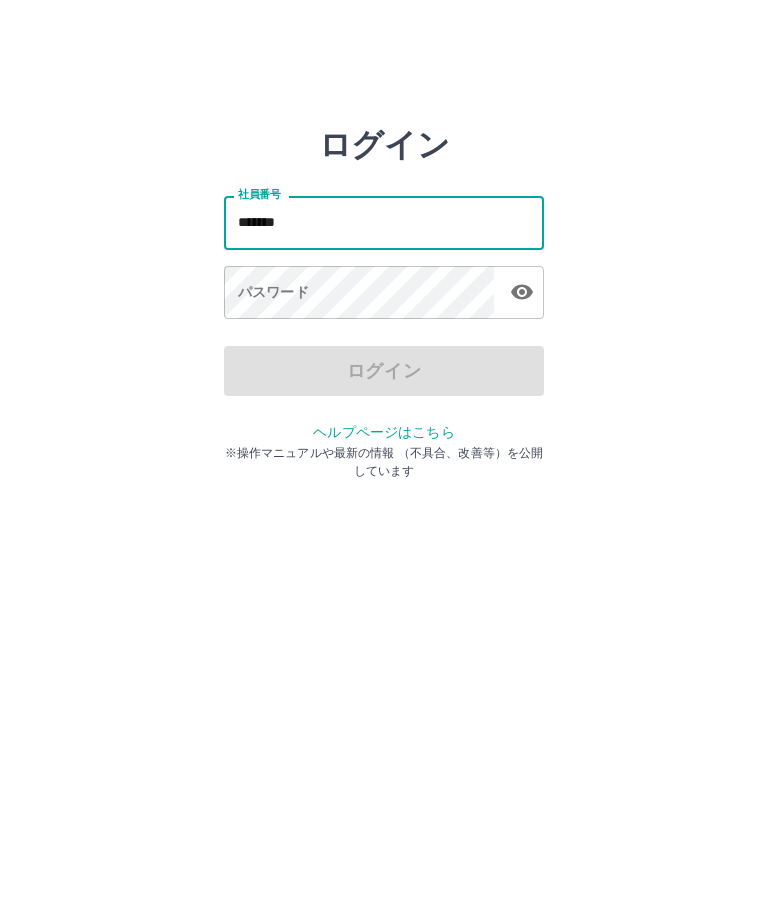 type on "*******" 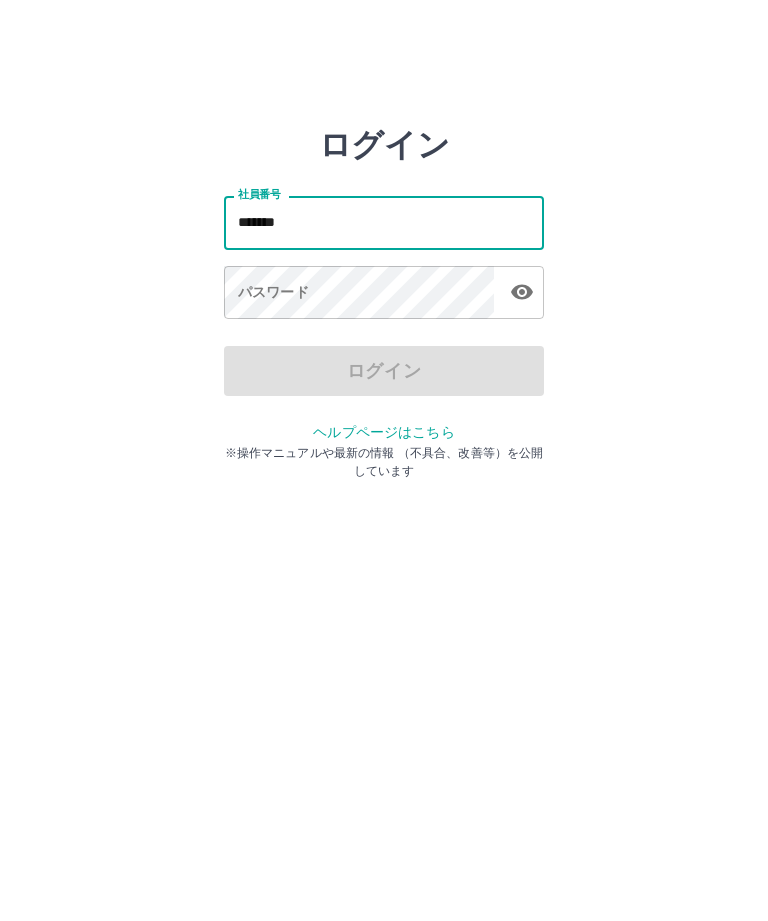 click on "パスワード パスワード" at bounding box center (384, 294) 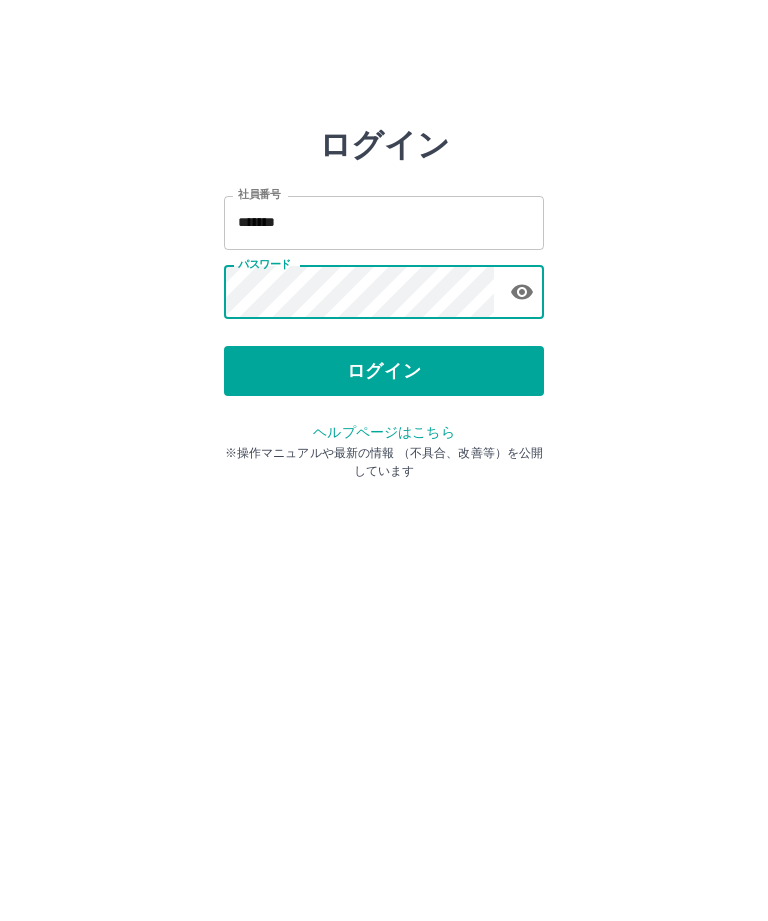 click on "ログイン" at bounding box center (384, 371) 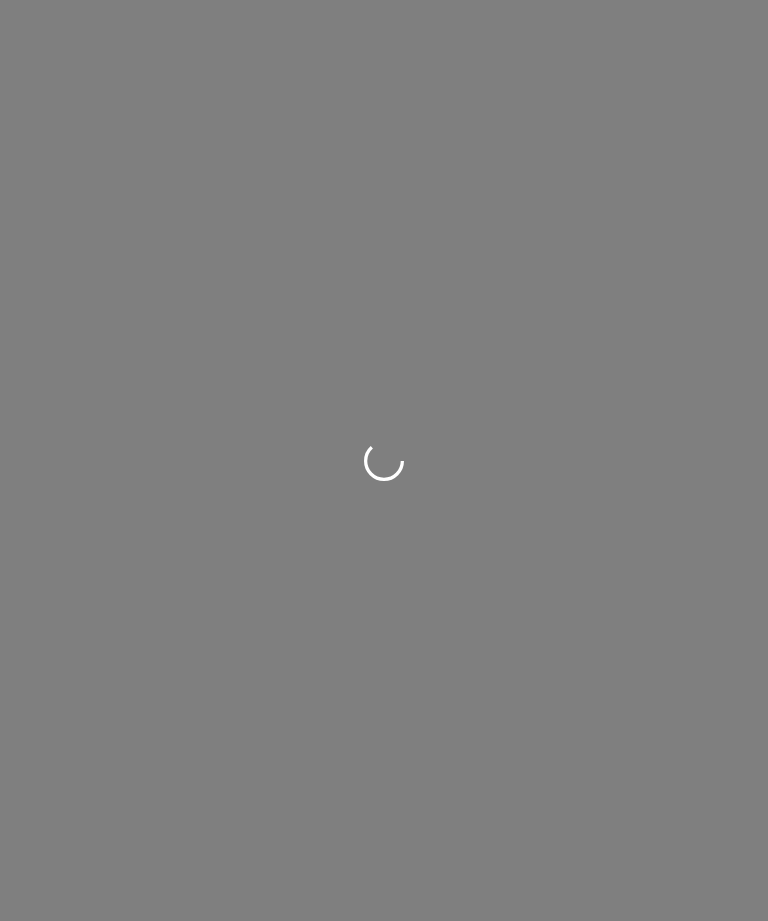 scroll, scrollTop: 0, scrollLeft: 0, axis: both 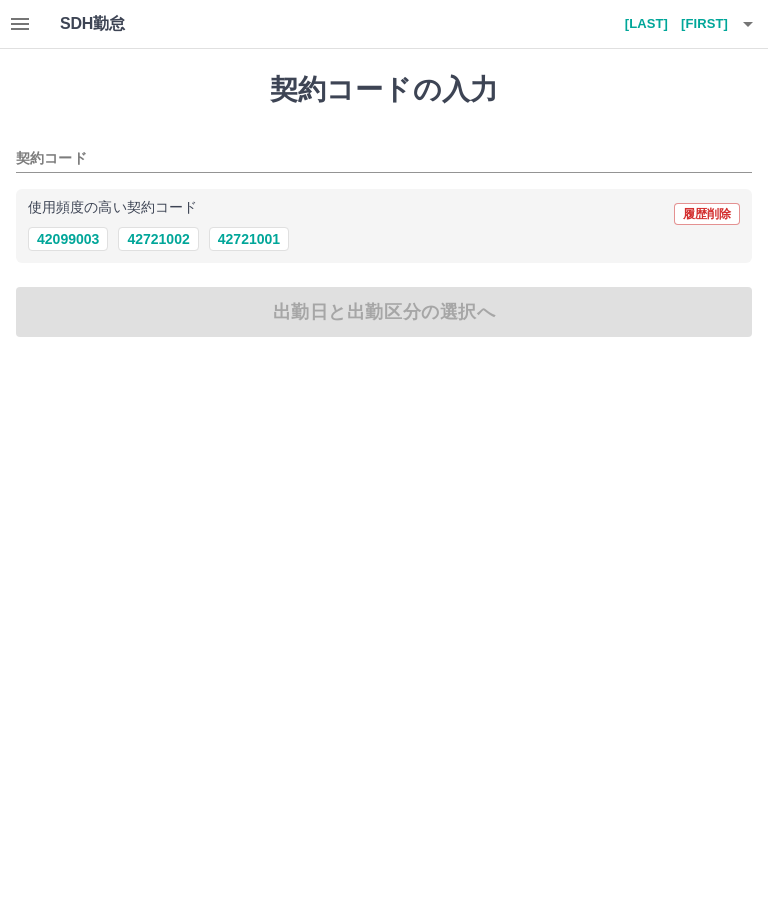 click on "42721002" at bounding box center [158, 239] 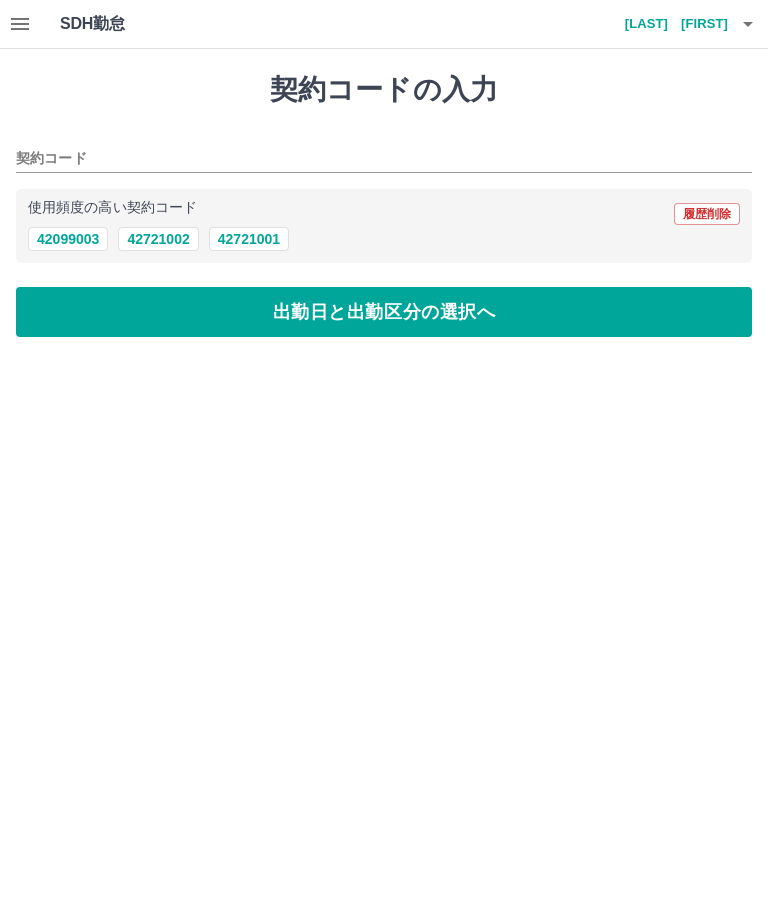 type on "********" 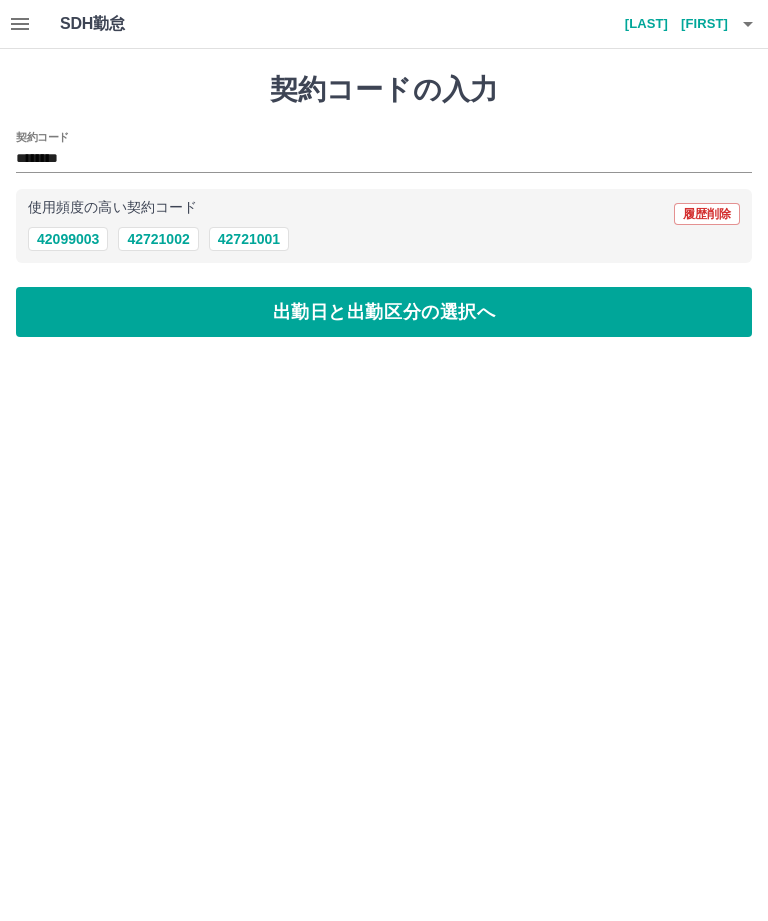 click on "出勤日と出勤区分の選択へ" at bounding box center [384, 312] 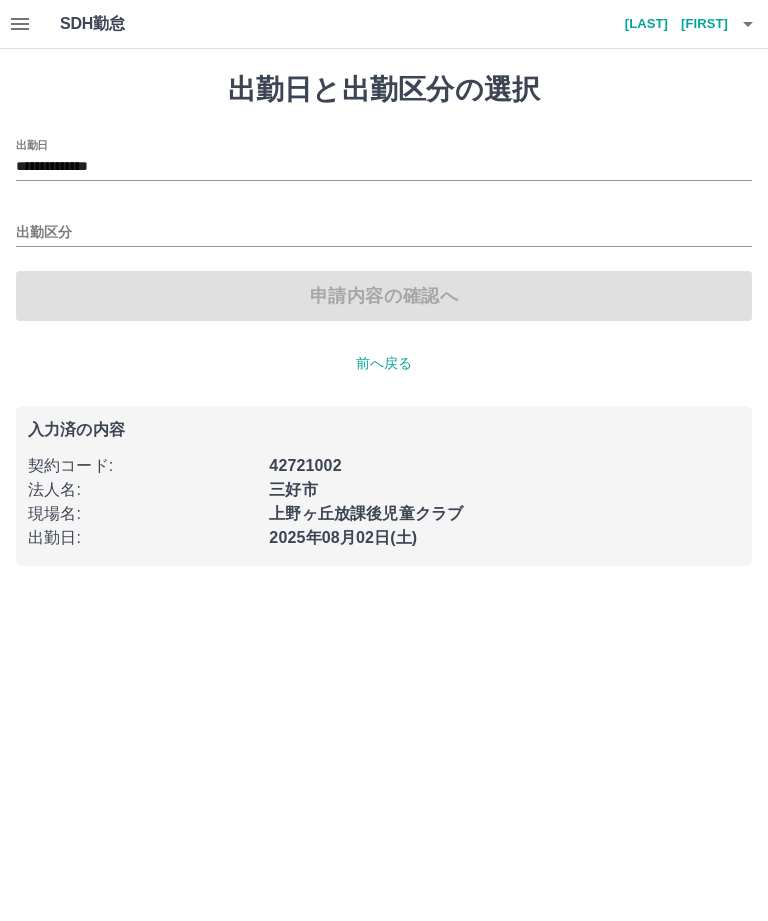 click on "出勤区分" at bounding box center (384, 233) 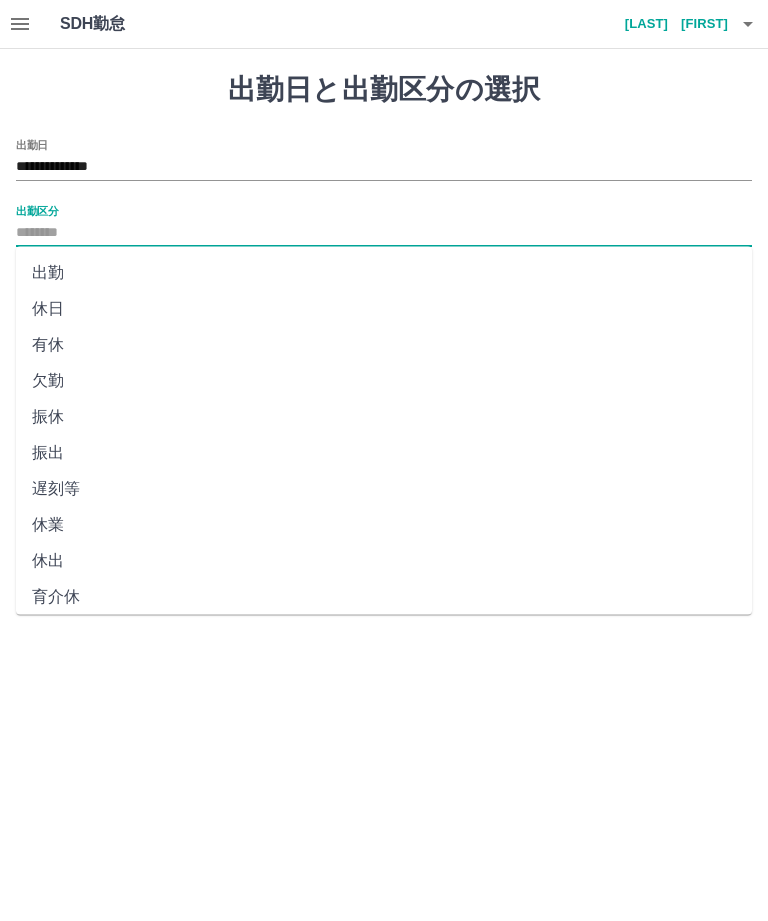 click on "出勤" at bounding box center (384, 273) 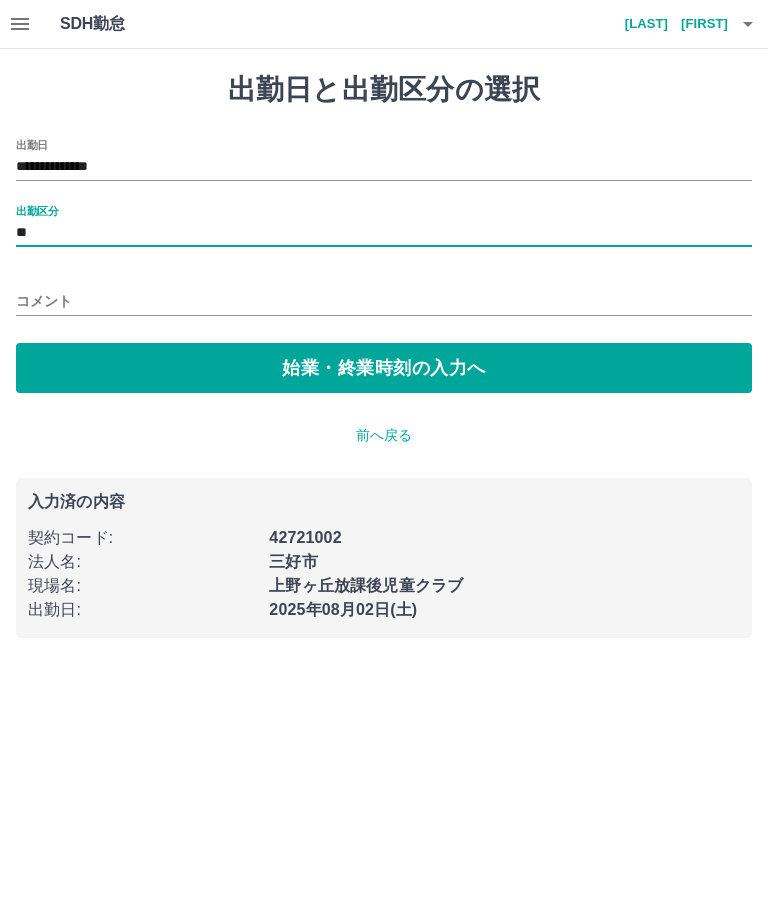 click on "始業・終業時刻の入力へ" at bounding box center (384, 368) 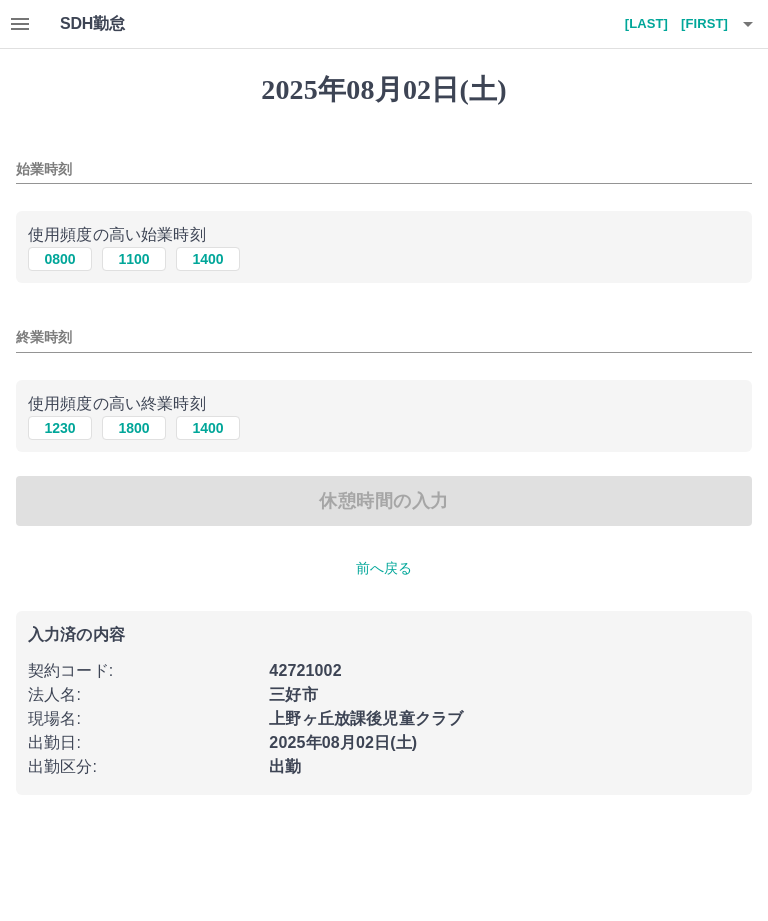 click on "0800" at bounding box center (60, 259) 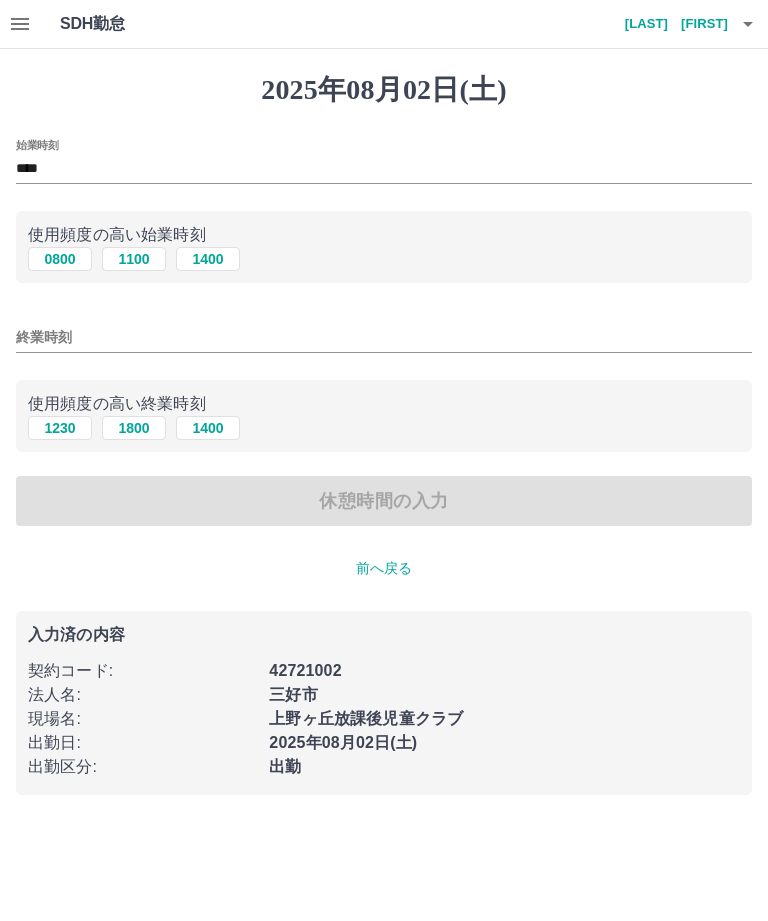 click on "1230" at bounding box center (60, 428) 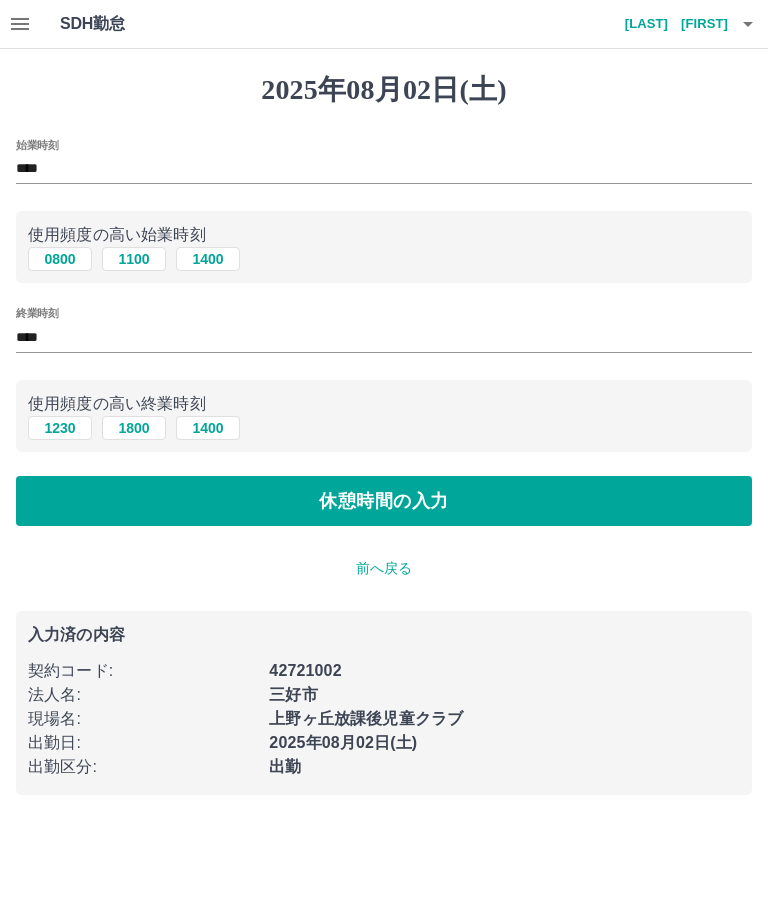 click on "休憩時間の入力" at bounding box center [384, 501] 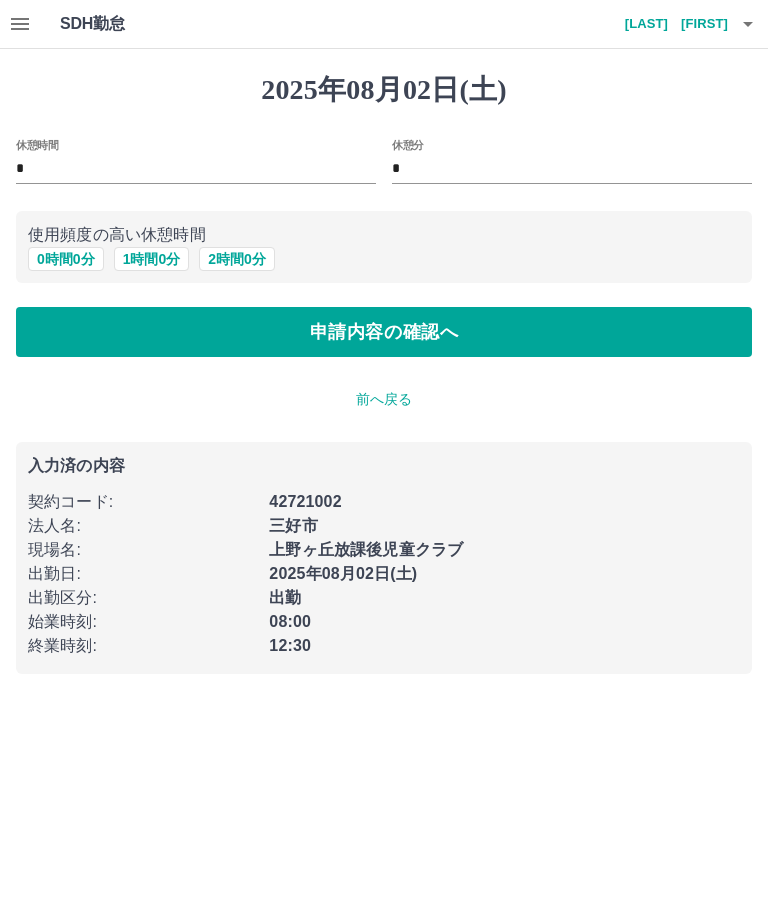 click on "申請内容の確認へ" at bounding box center [384, 332] 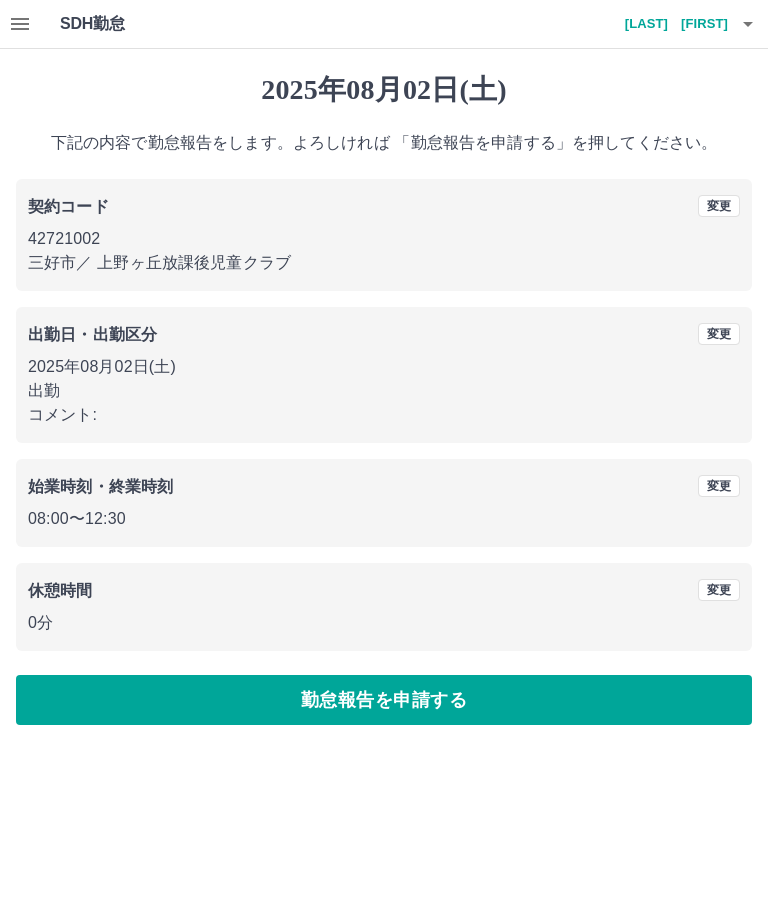click on "勤怠報告を申請する" at bounding box center [384, 700] 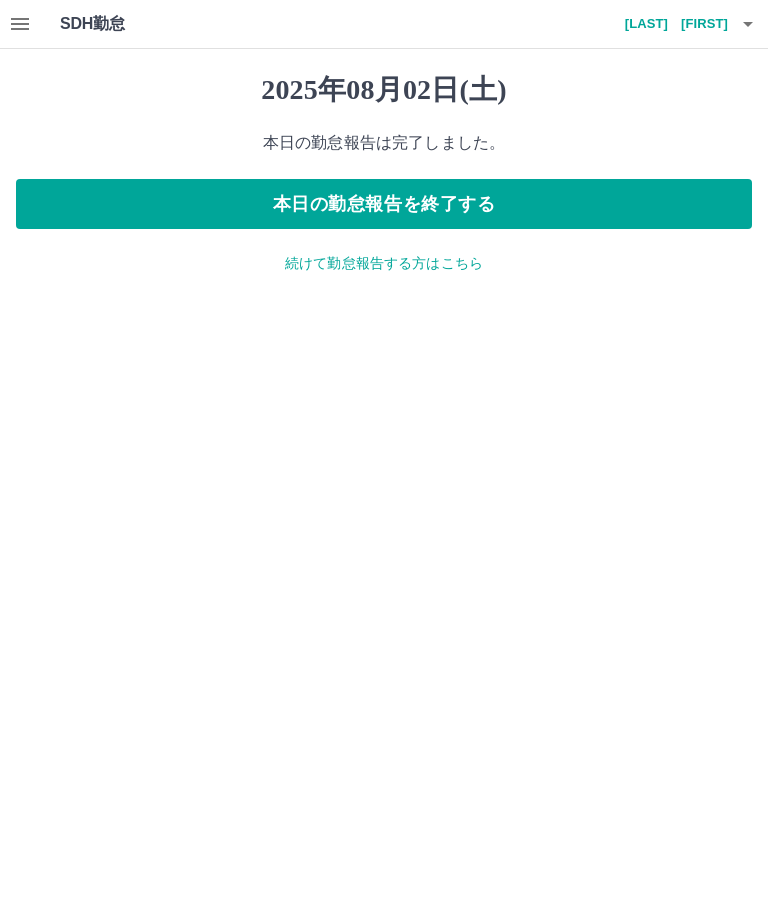 click on "本日の勤怠報告を終了する" at bounding box center (384, 204) 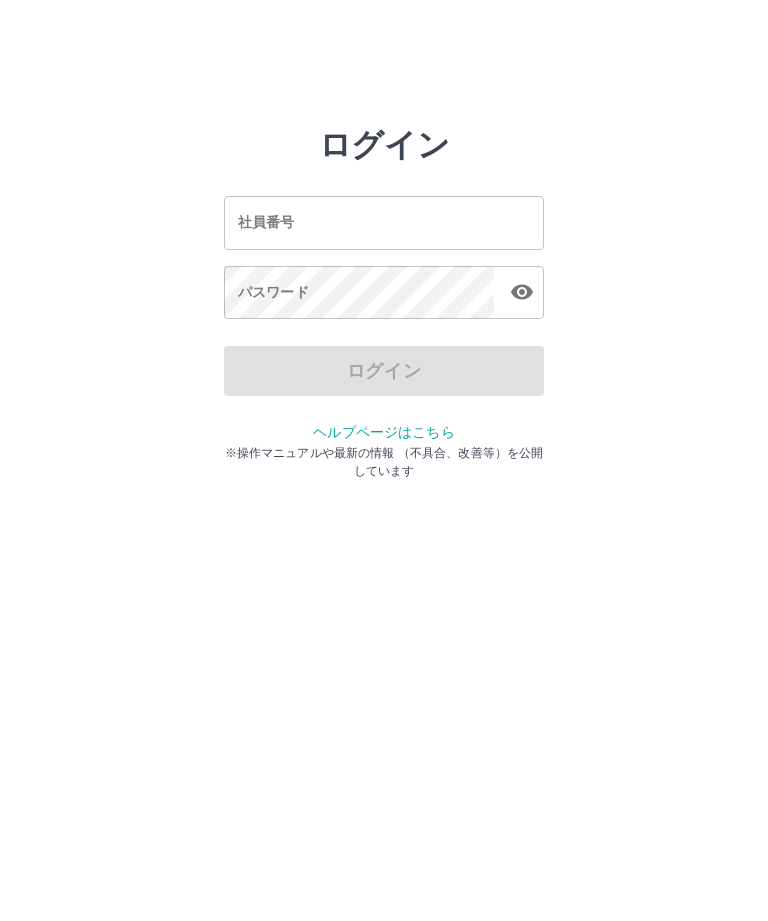 scroll, scrollTop: 0, scrollLeft: 0, axis: both 